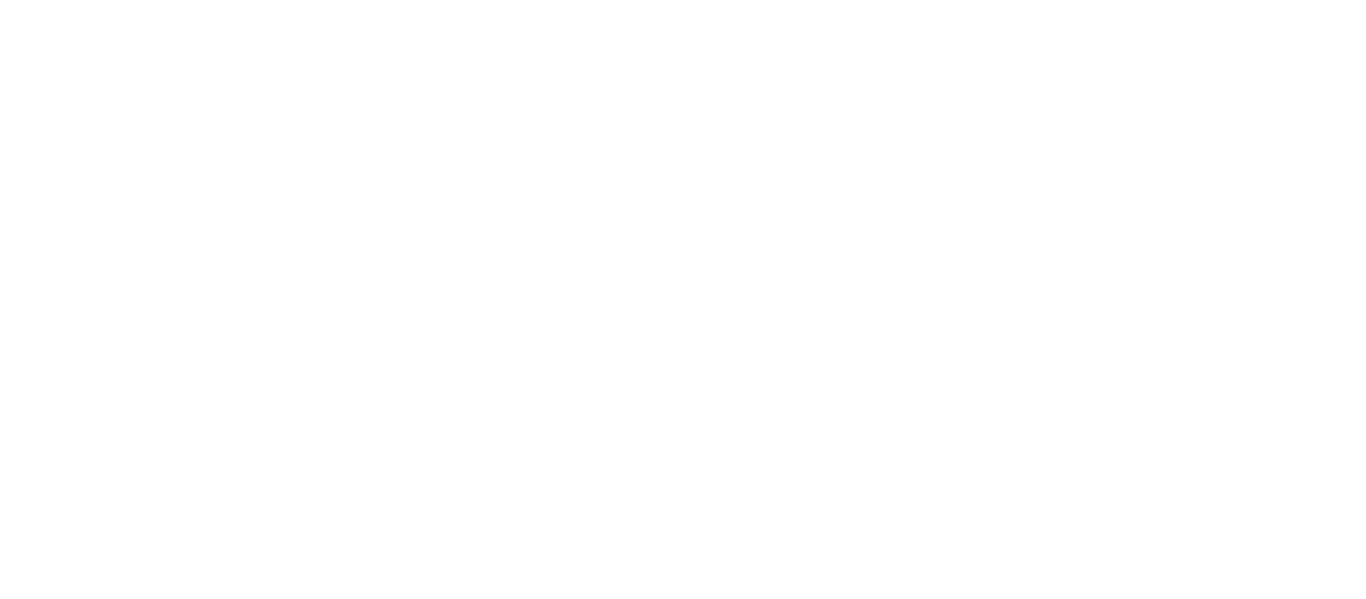 scroll, scrollTop: 0, scrollLeft: 0, axis: both 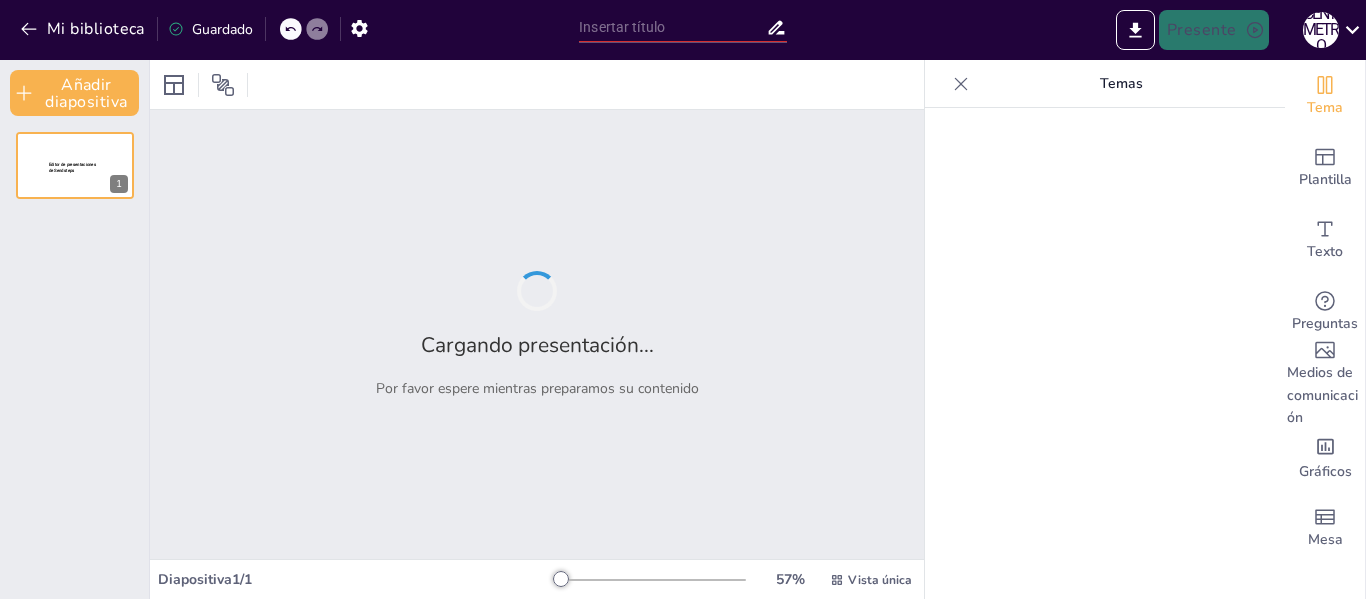 type on "Evaluación de Actitudes hacia el Aprendizaje: Aburrimiento y Desmotivación" 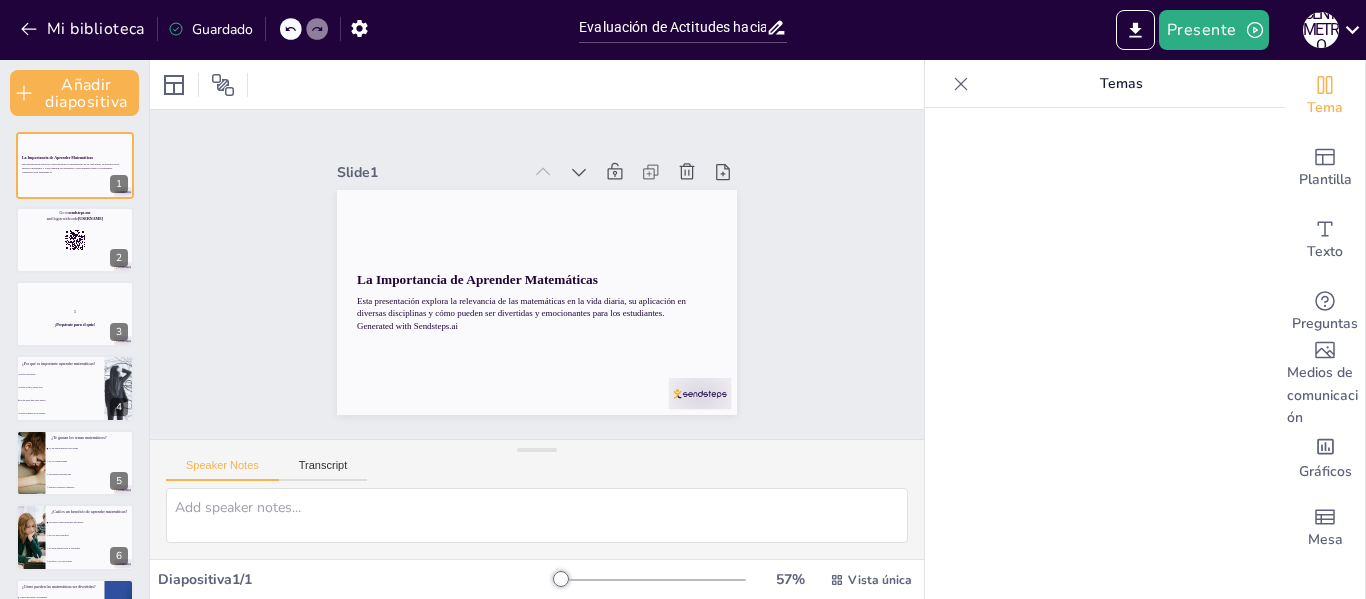 checkbox on "true" 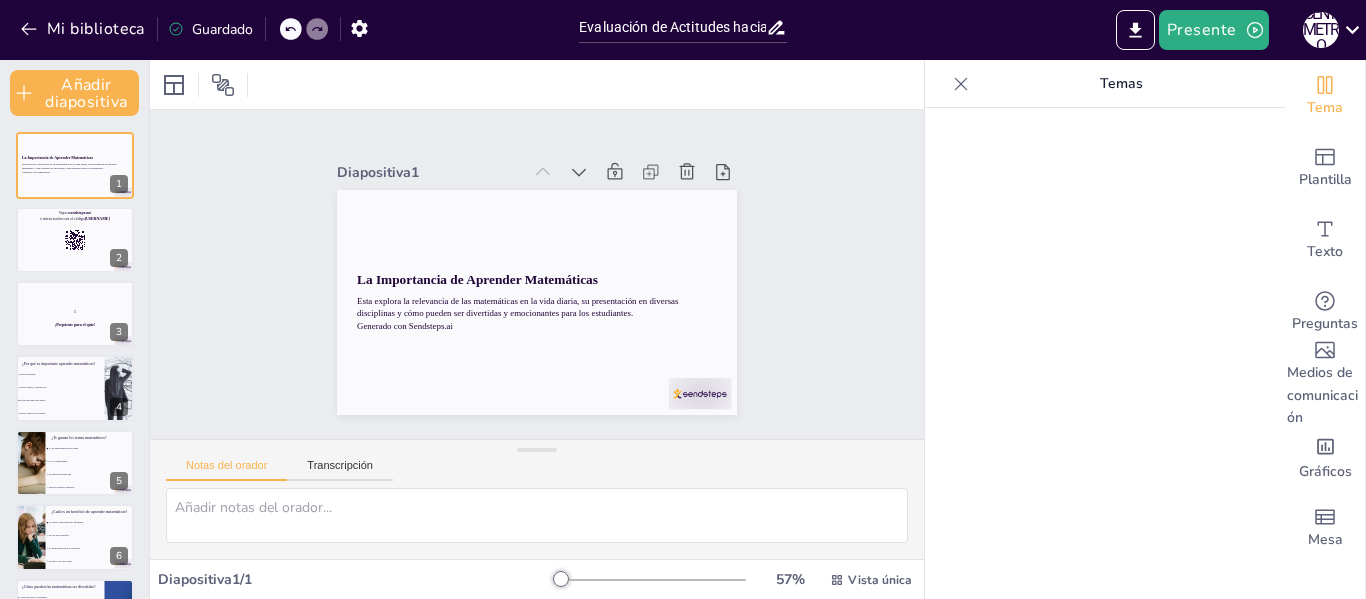 checkbox on "true" 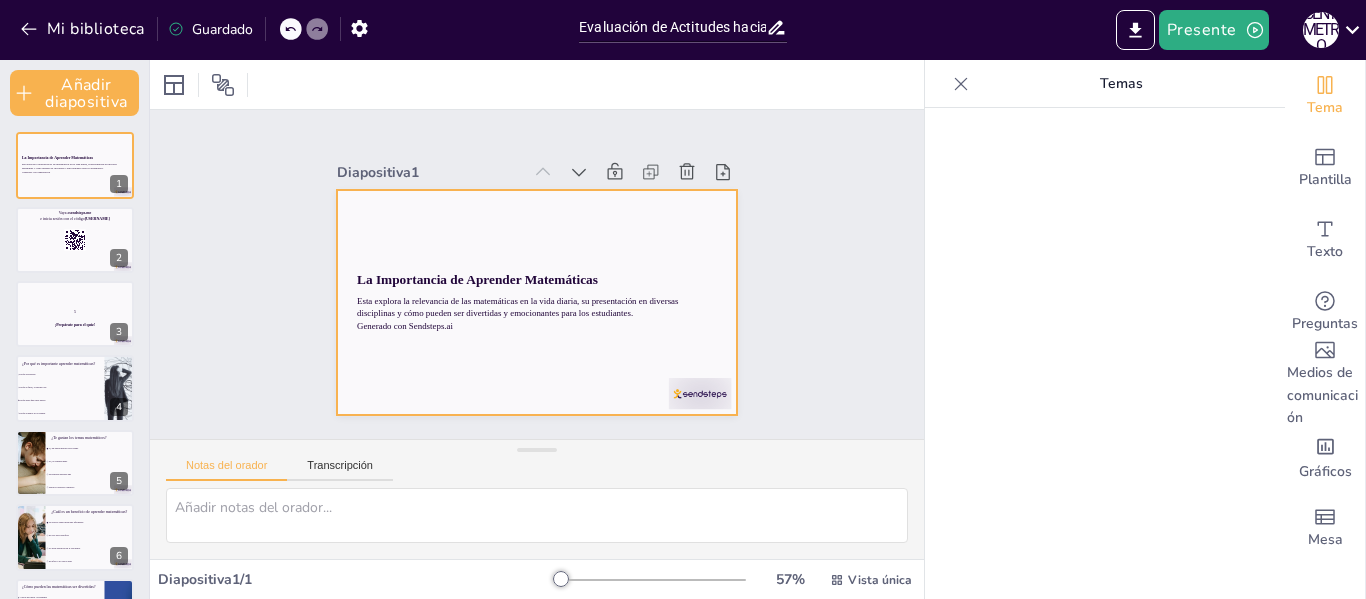 checkbox on "true" 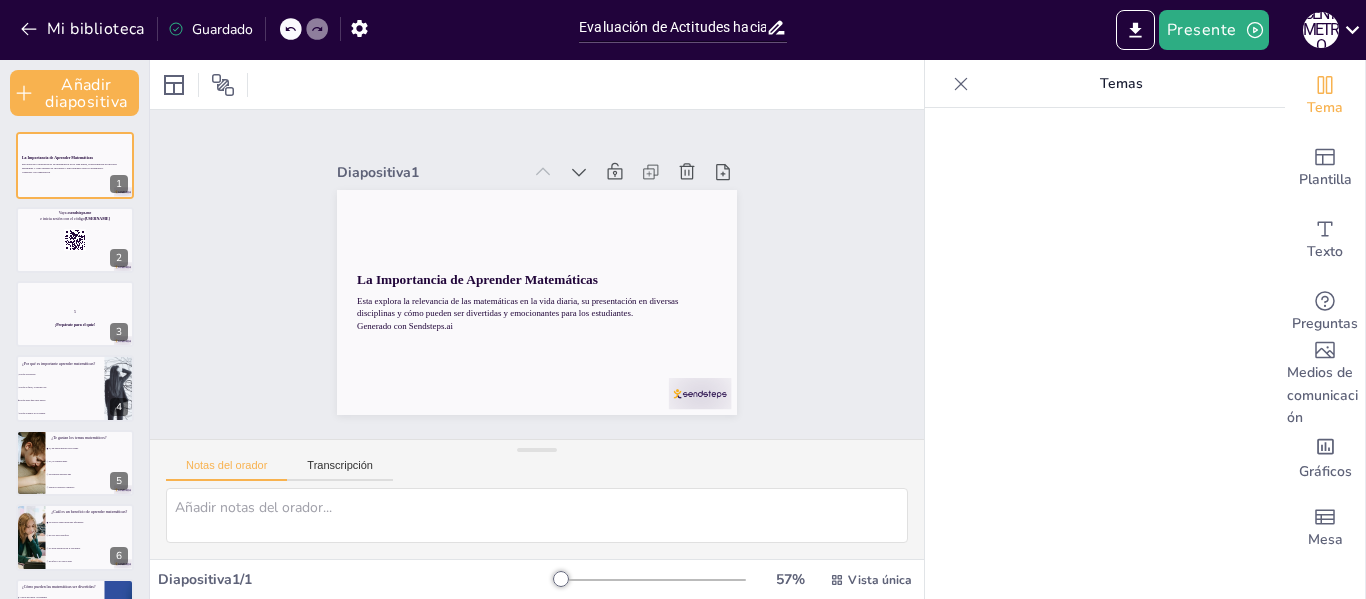 checkbox on "true" 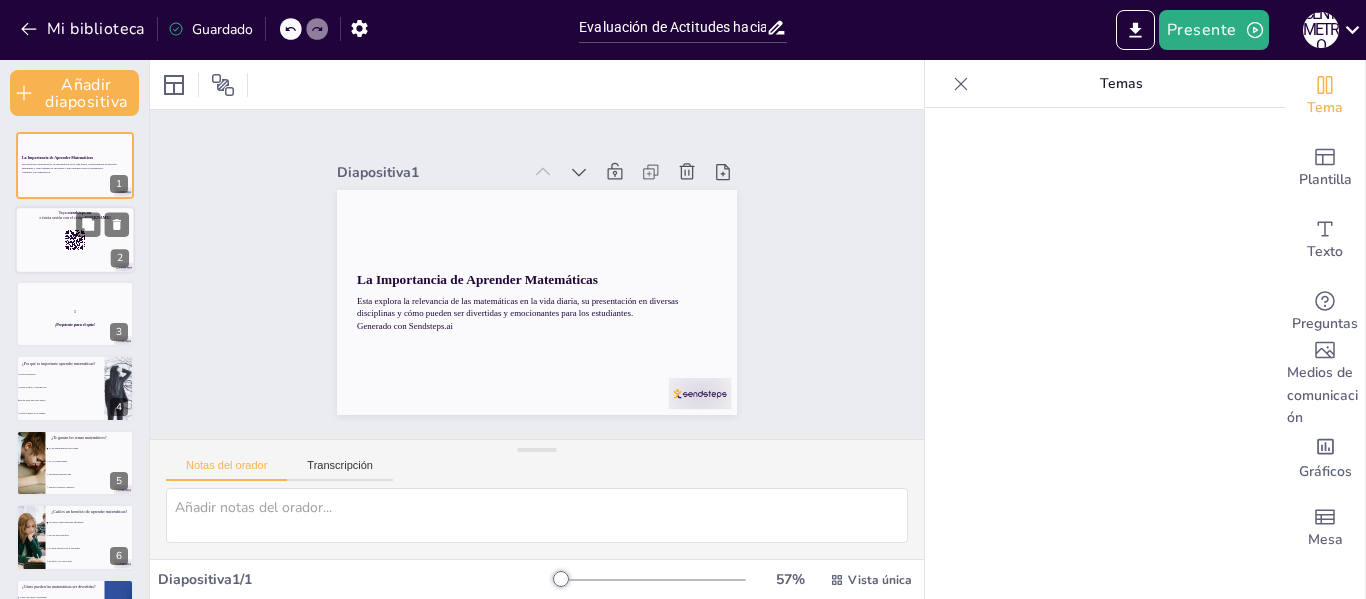 checkbox on "true" 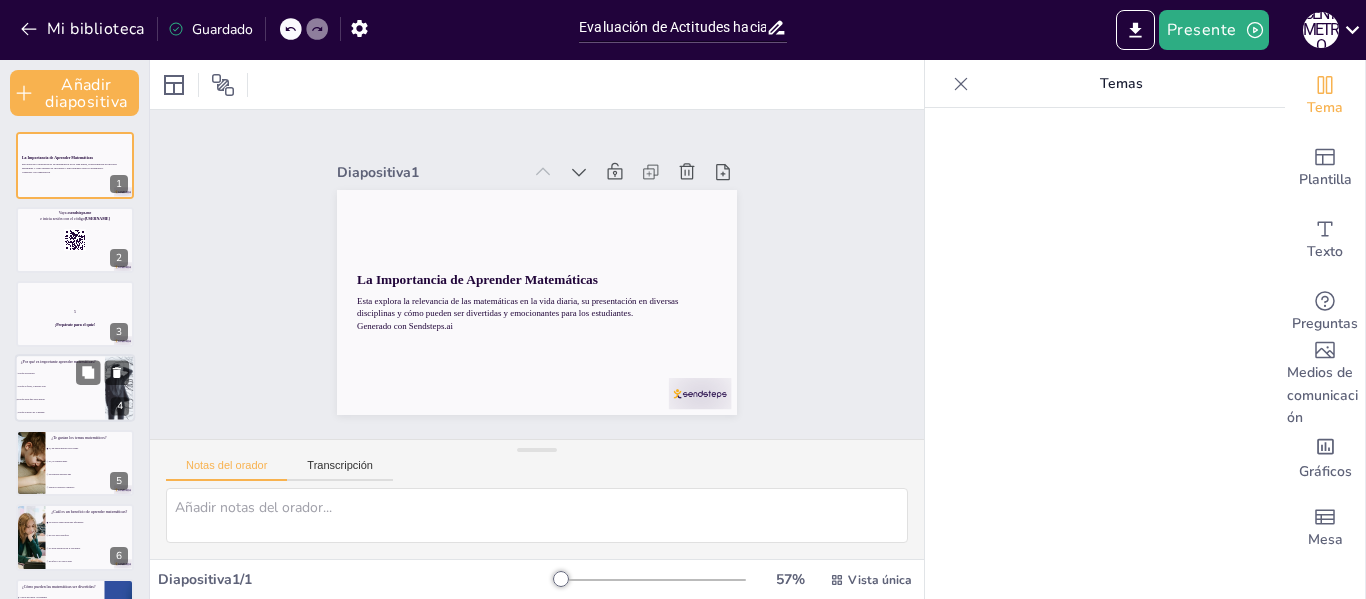 click on "Porque es aburrido" at bounding box center (60, 374) 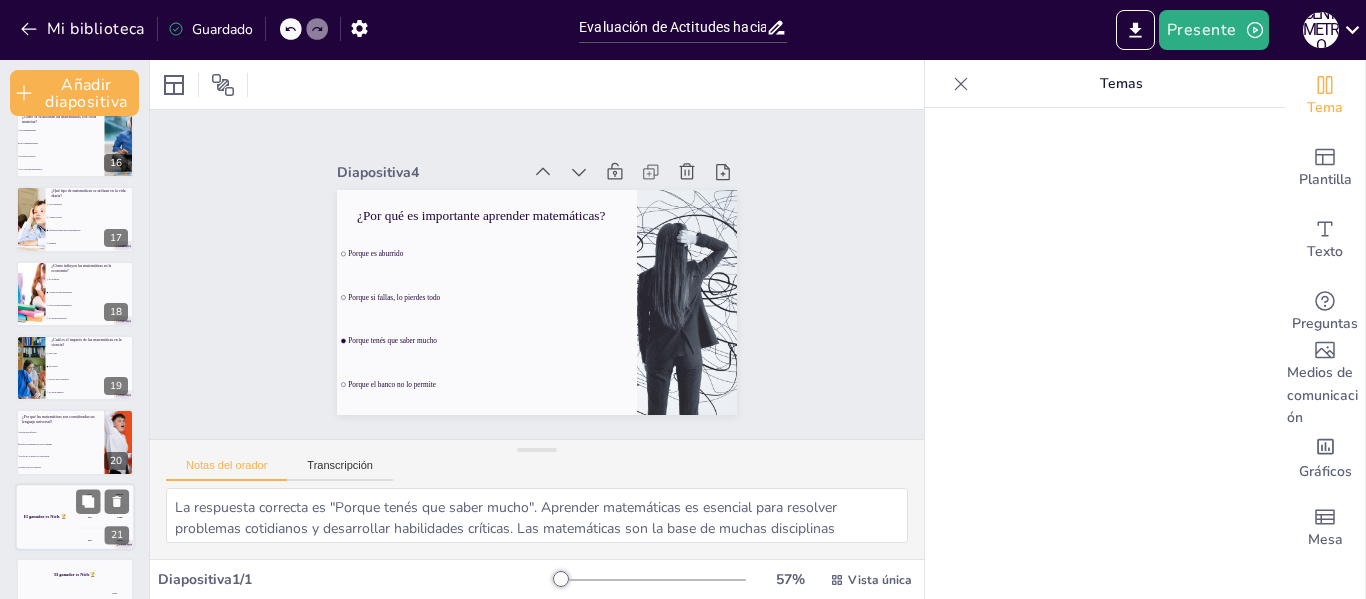 scroll, scrollTop: 1177, scrollLeft: 0, axis: vertical 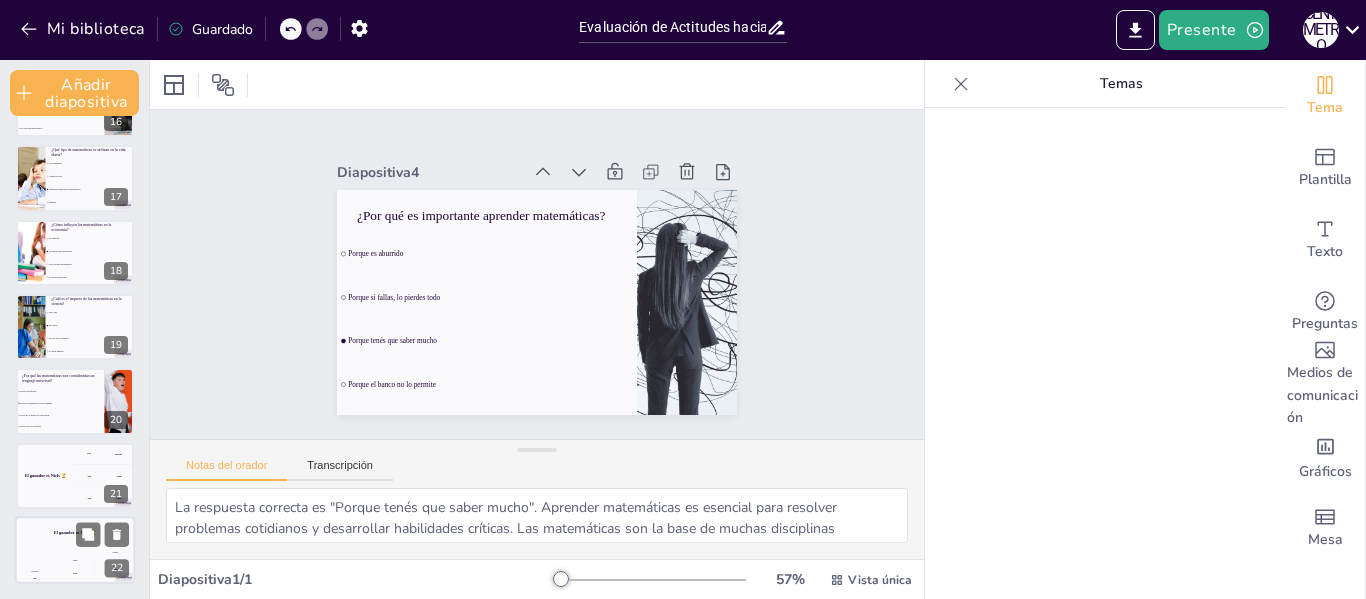click on "El ganador es    Niels 🏆" at bounding box center [75, 533] 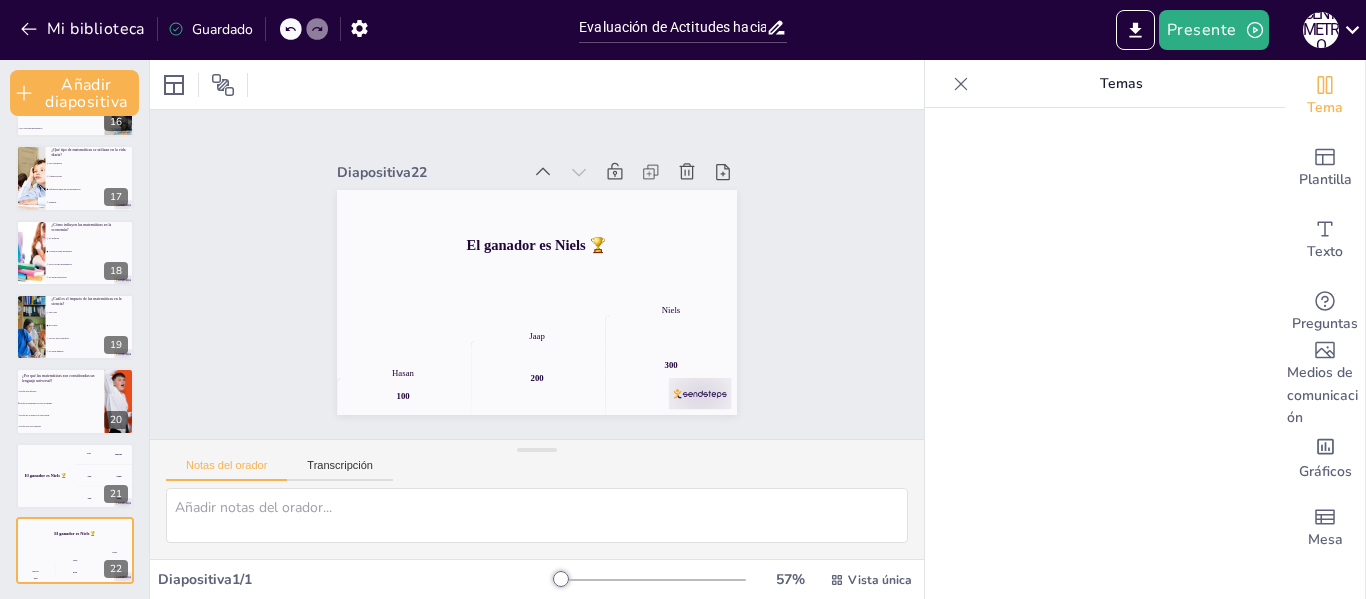 click 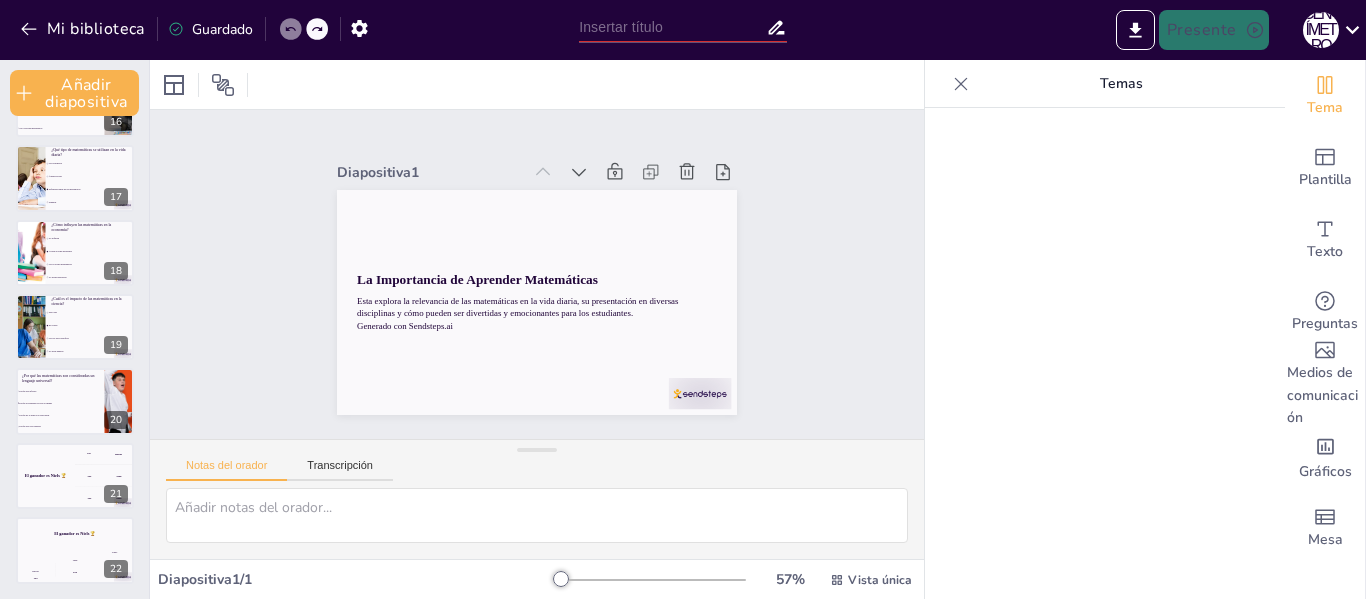 click 